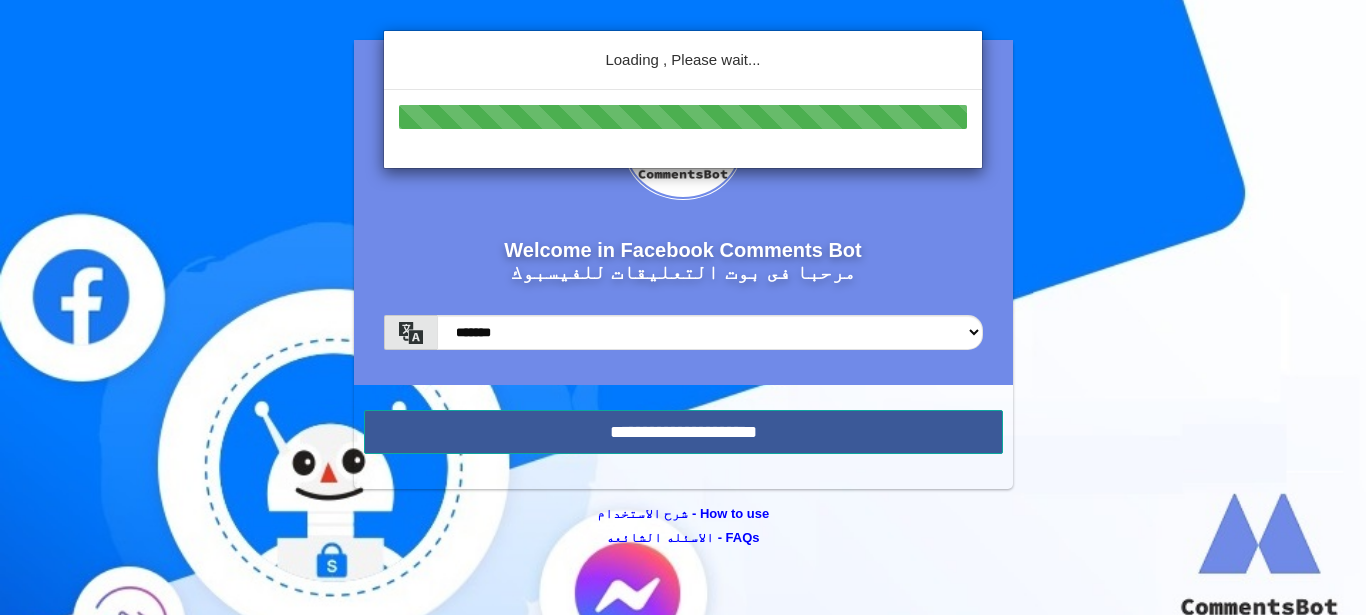 scroll, scrollTop: 0, scrollLeft: 0, axis: both 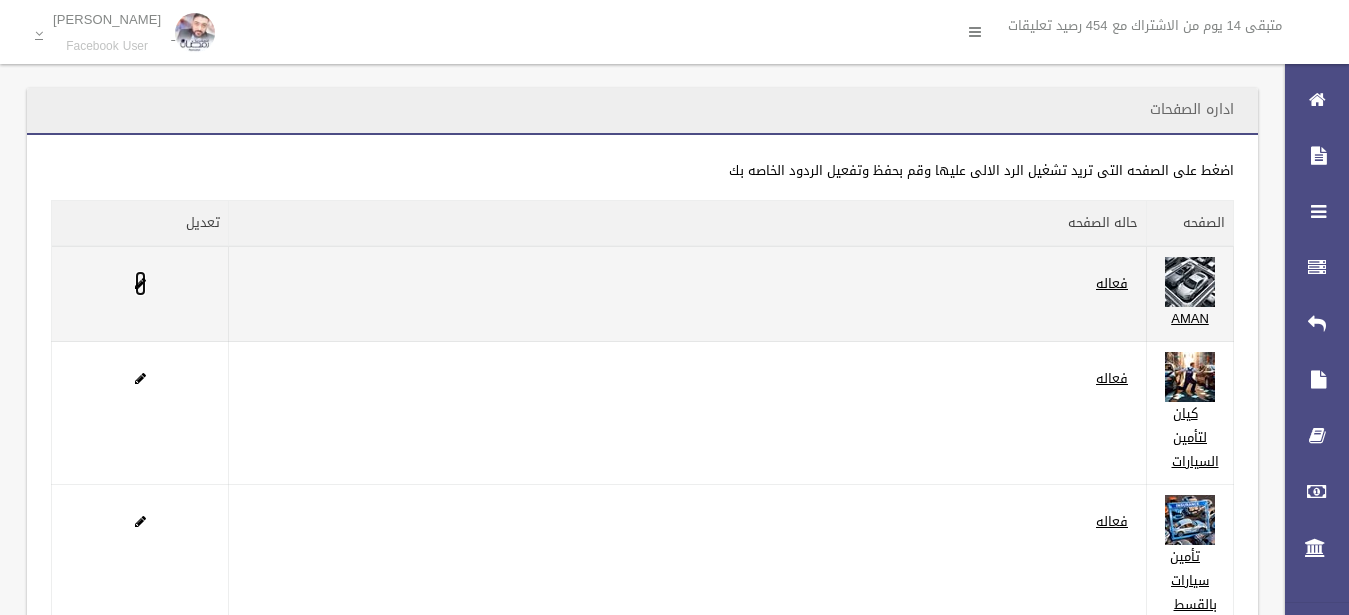 click at bounding box center [140, 283] 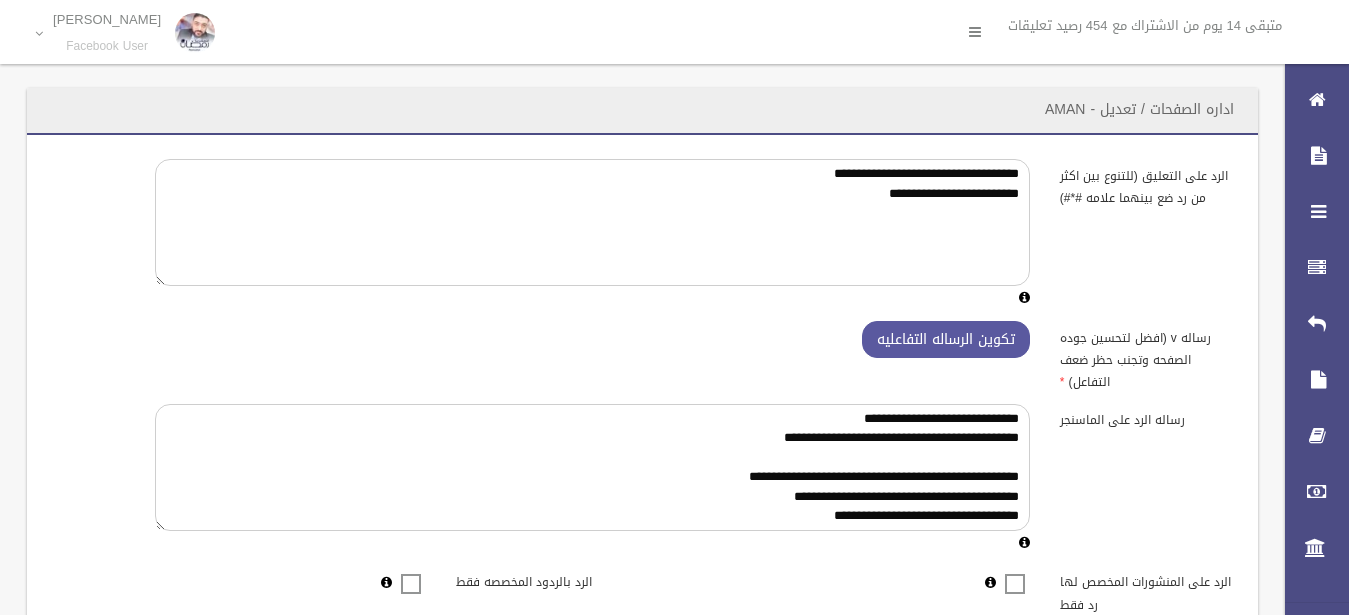 scroll, scrollTop: 0, scrollLeft: 0, axis: both 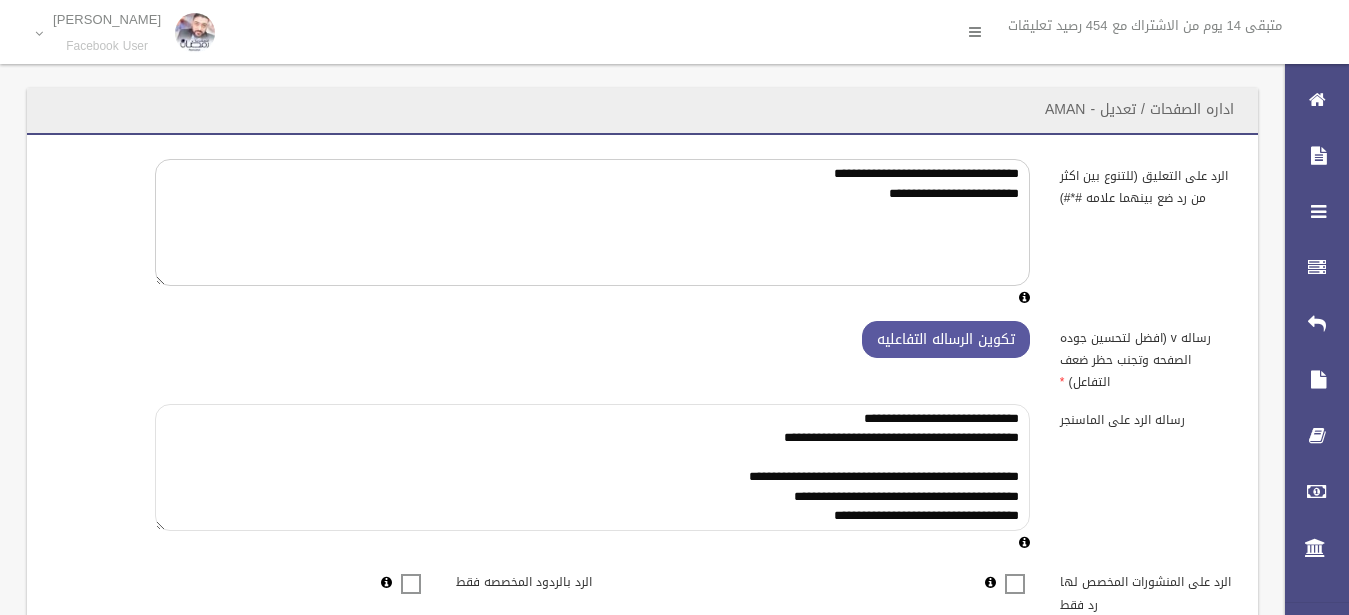 click on "**********" at bounding box center (592, 467) 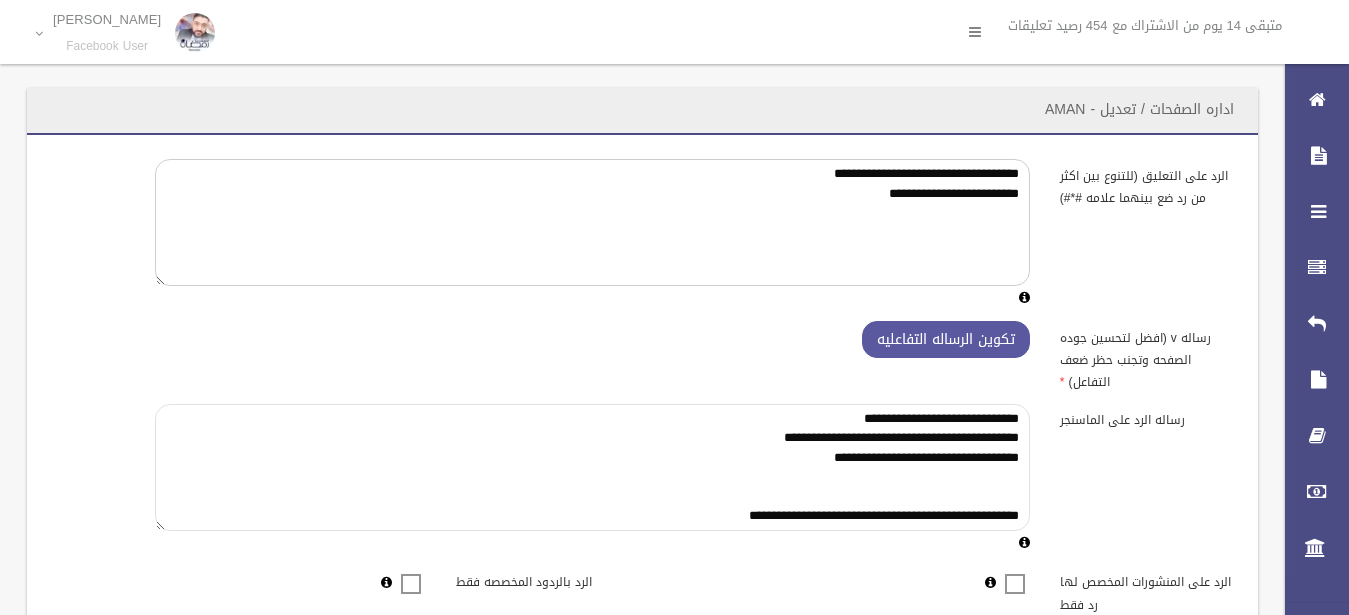 type on "**********" 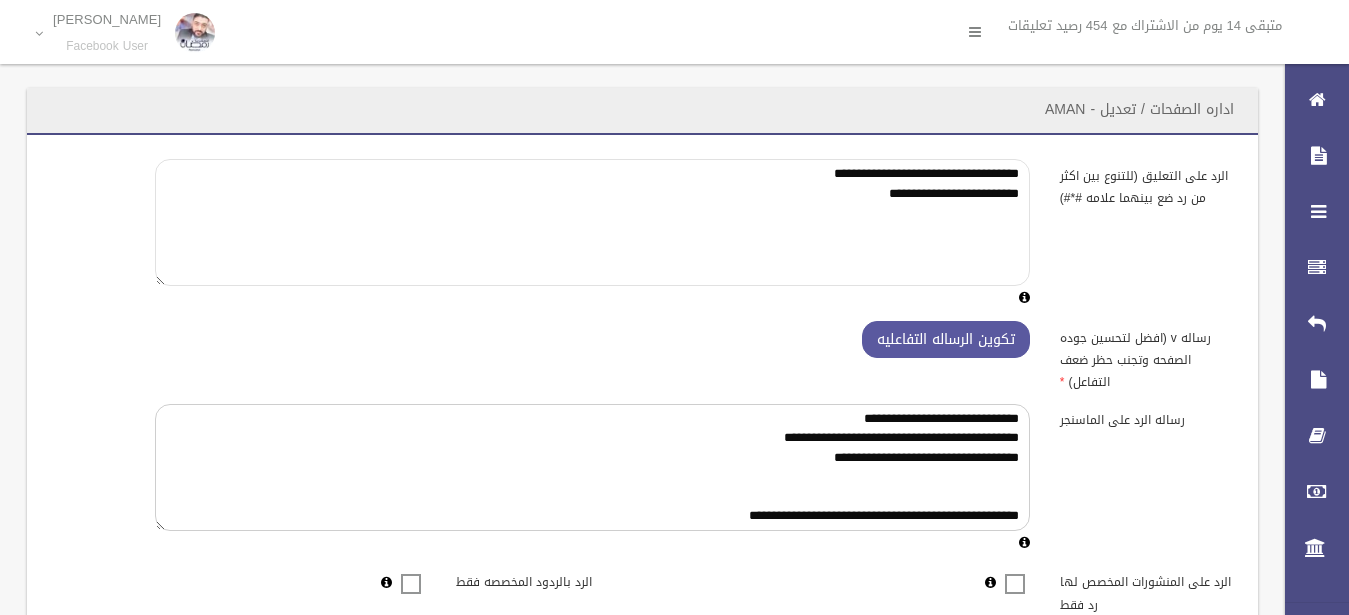 click on "**********" at bounding box center (592, 222) 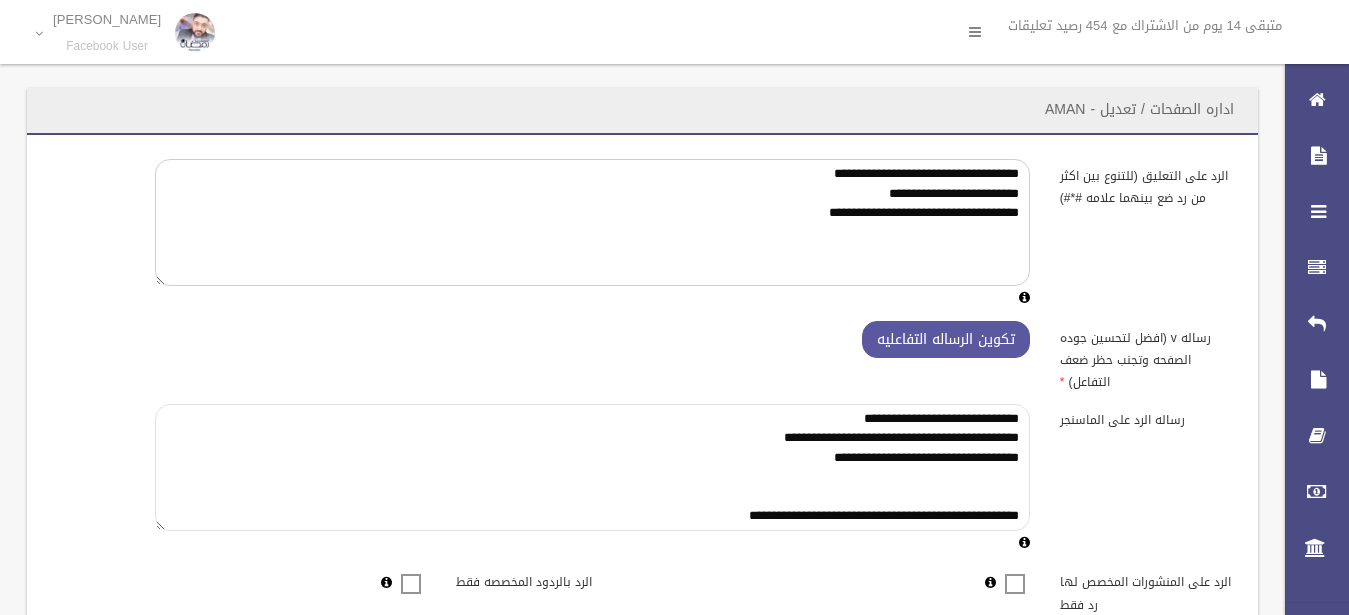 drag, startPoint x: 832, startPoint y: 411, endPoint x: 822, endPoint y: 408, distance: 10.440307 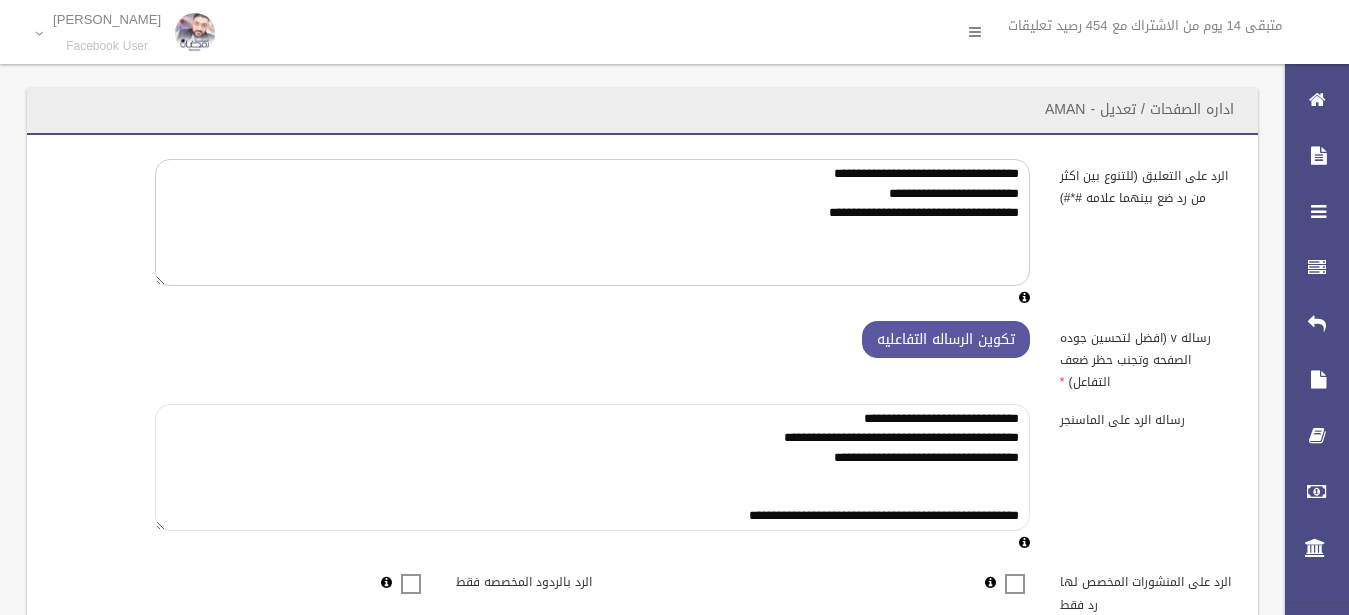 click on "**********" at bounding box center (592, 467) 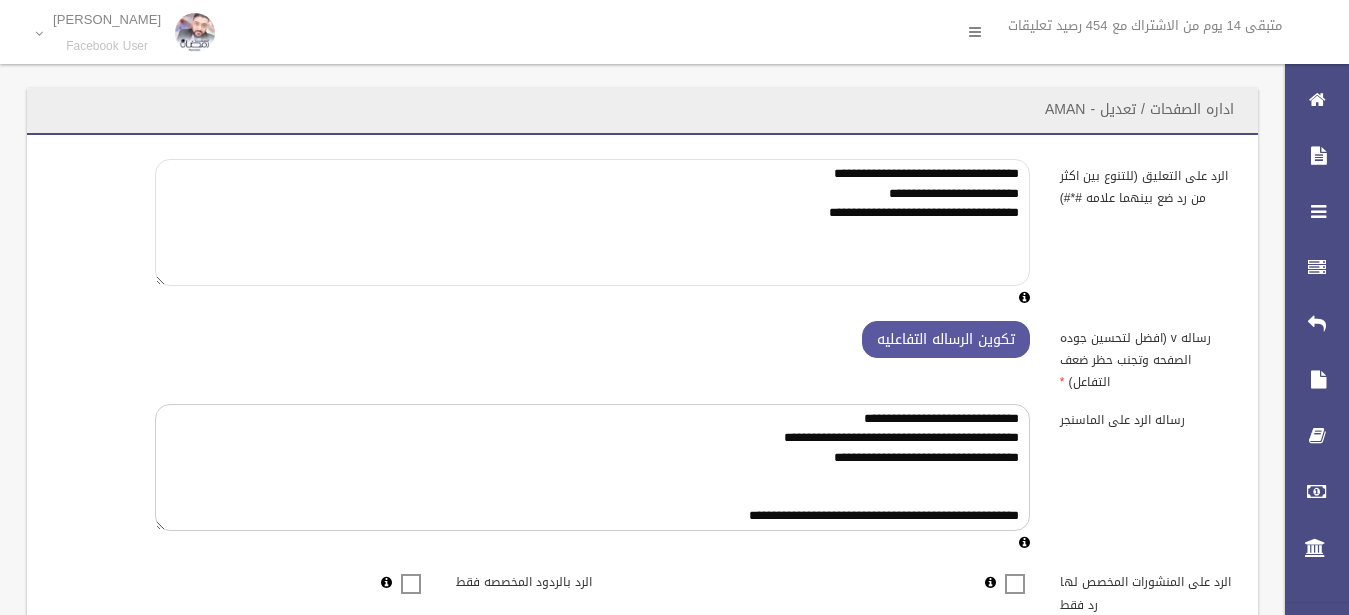 click on "**********" at bounding box center [592, 222] 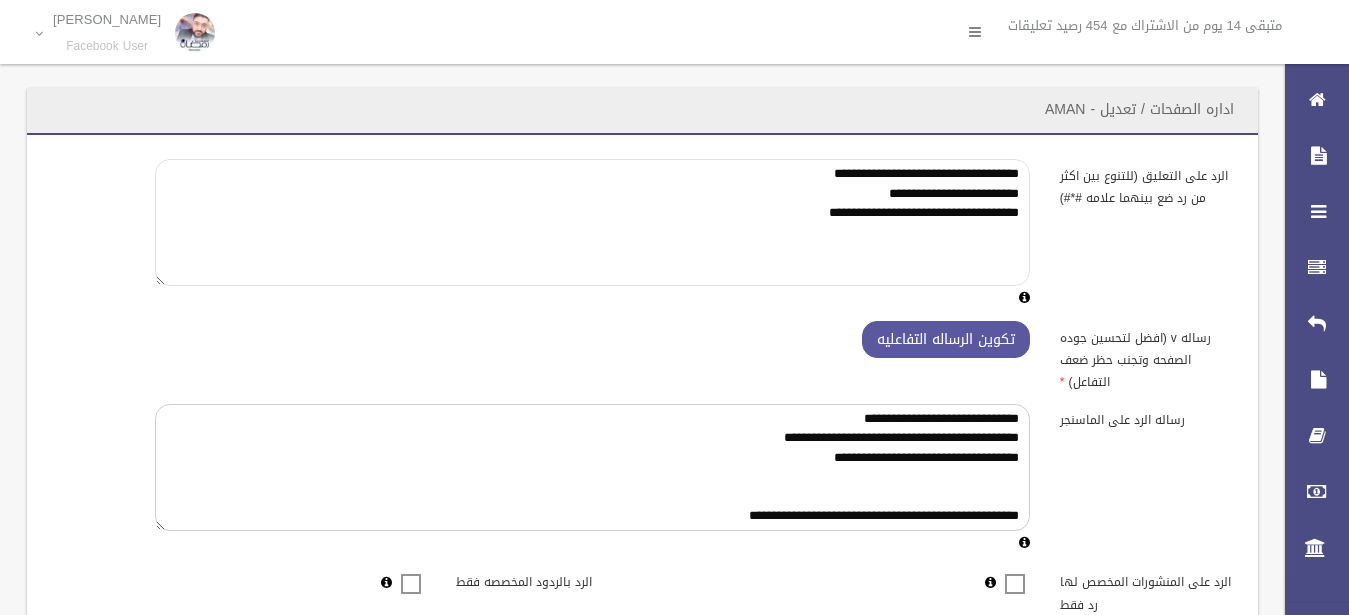 paste on "***" 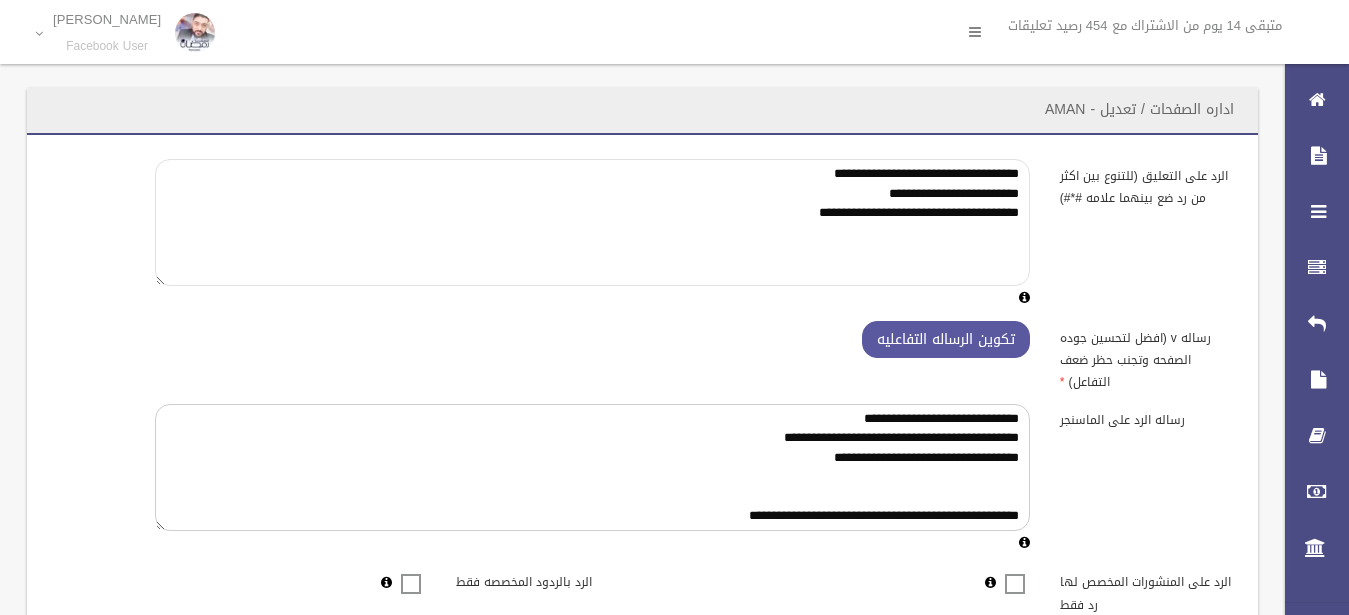 paste on "**" 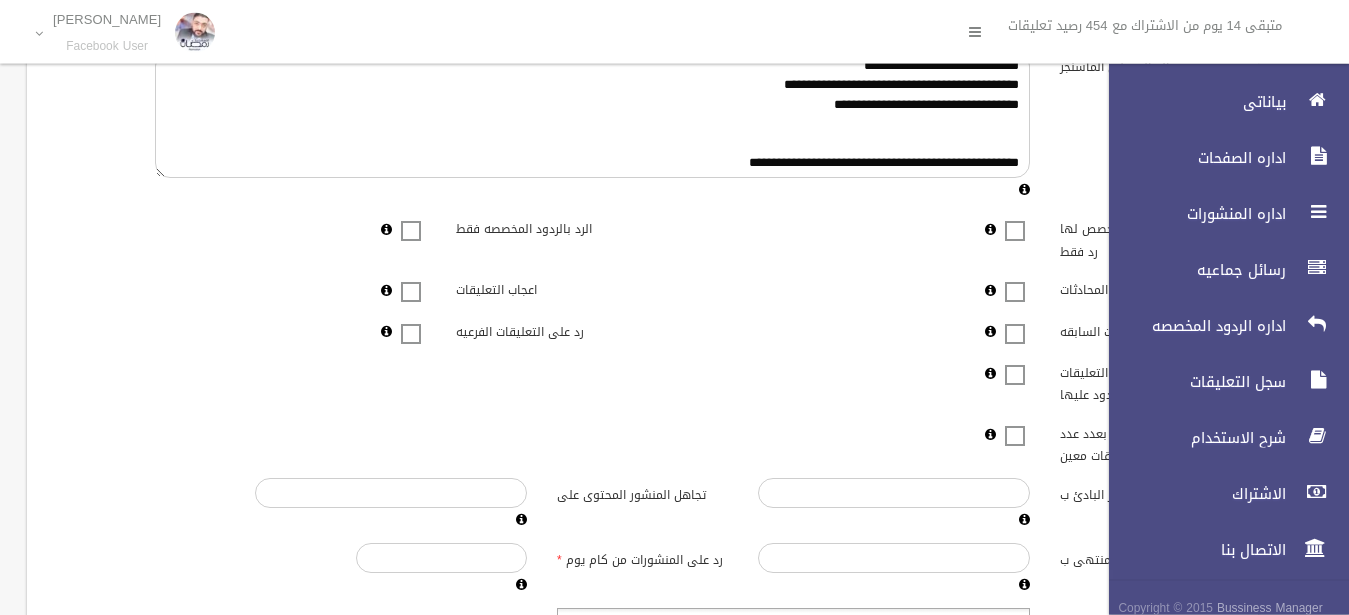 scroll, scrollTop: 622, scrollLeft: 0, axis: vertical 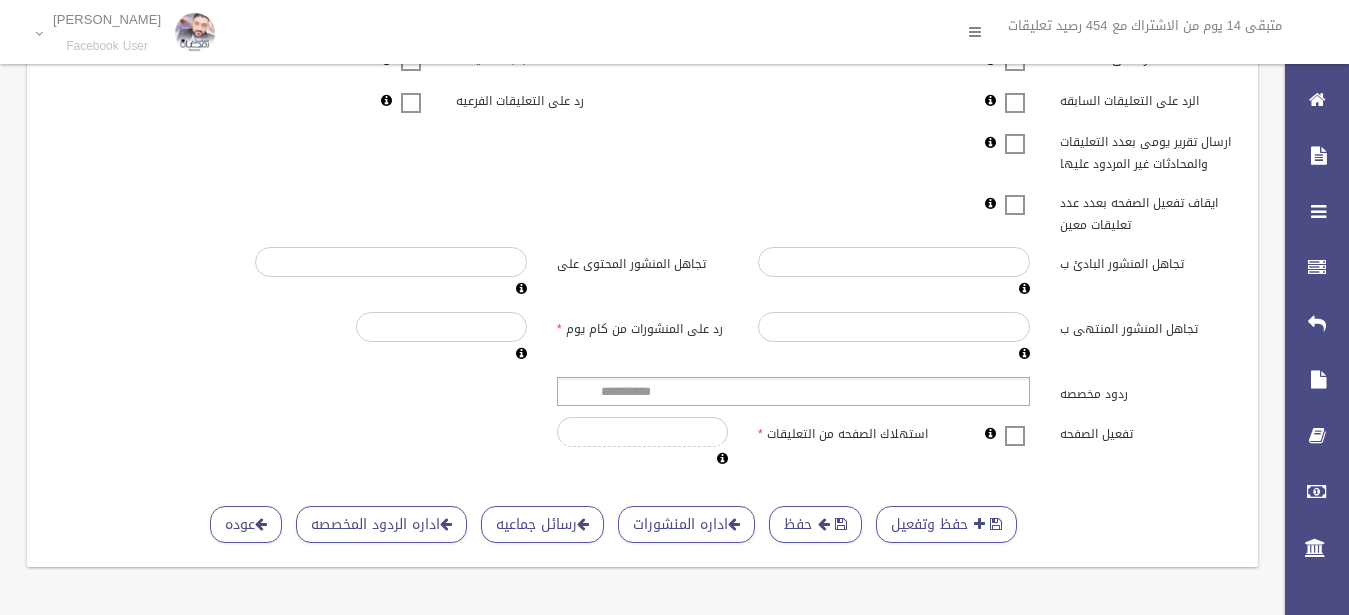 type on "**********" 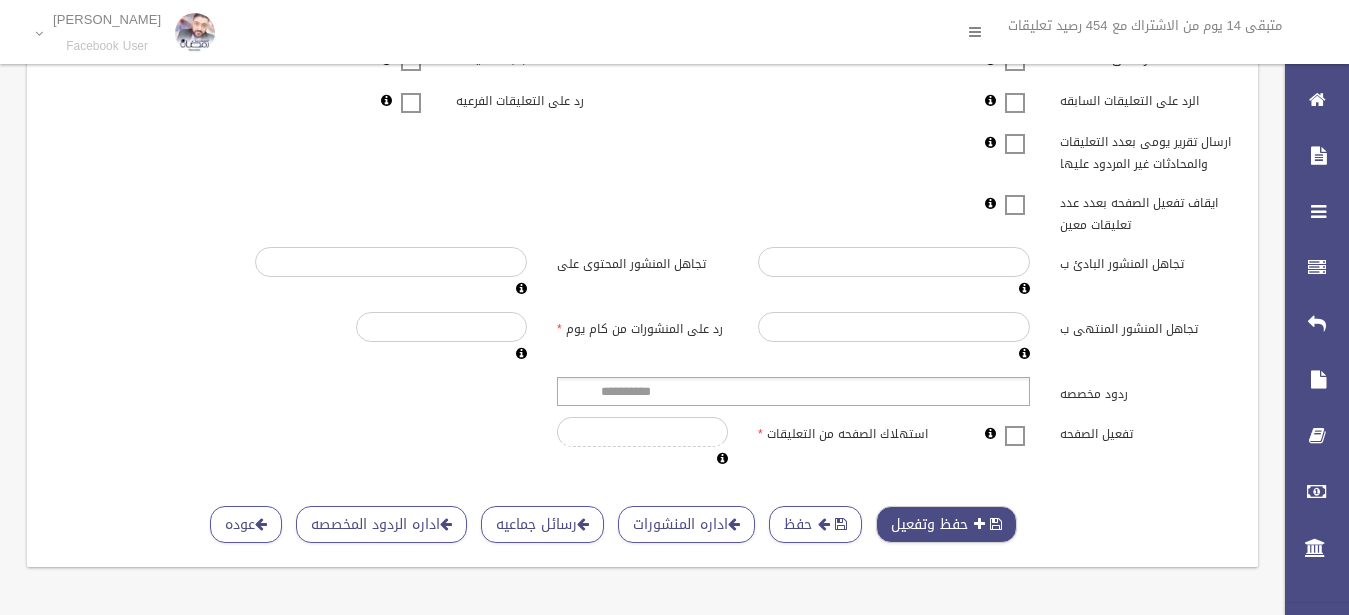 click on "حفظ وتفعيل" at bounding box center [946, 524] 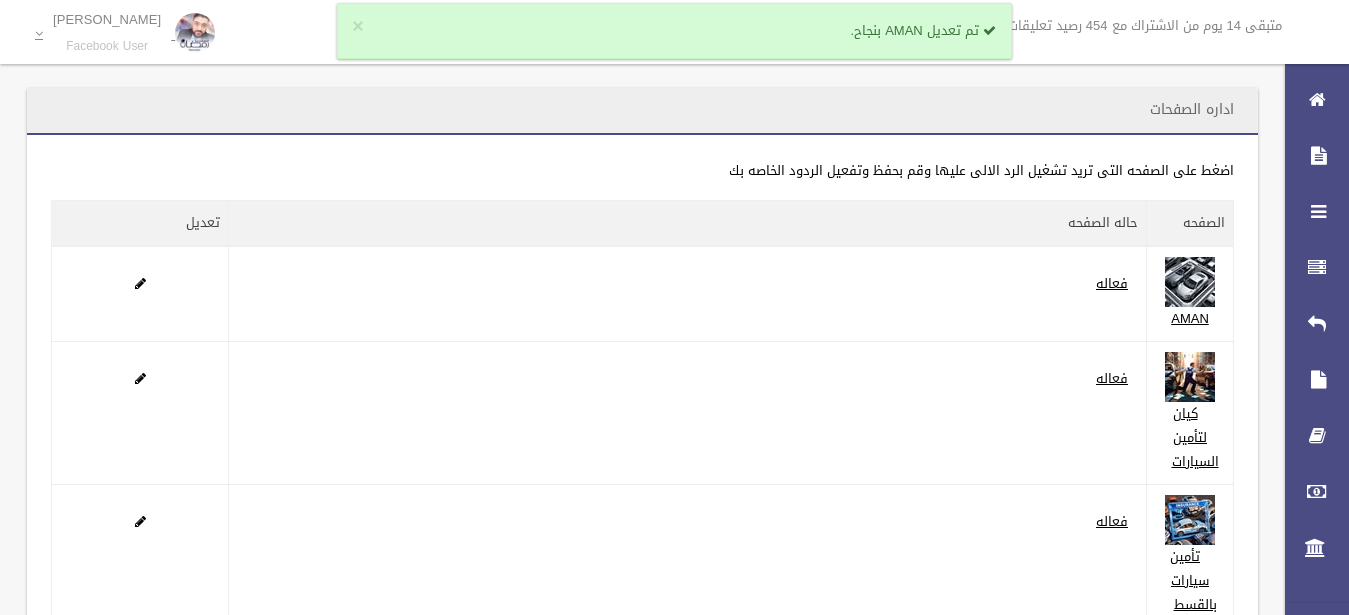 scroll, scrollTop: 0, scrollLeft: 0, axis: both 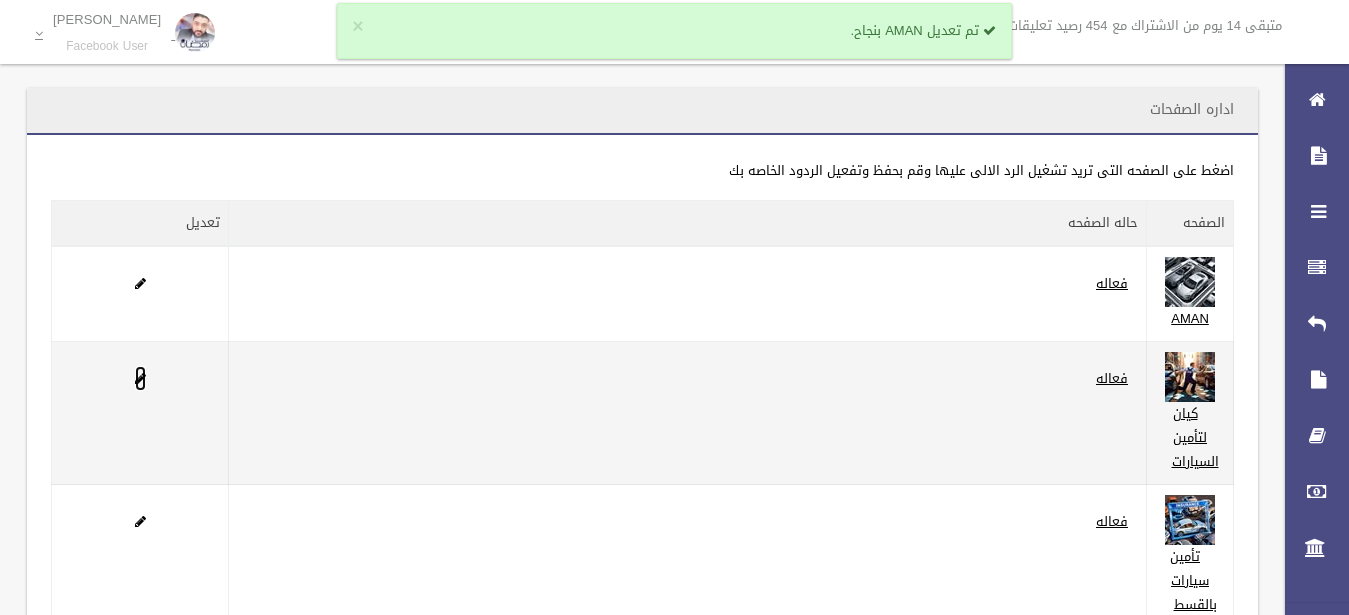 click at bounding box center [140, 378] 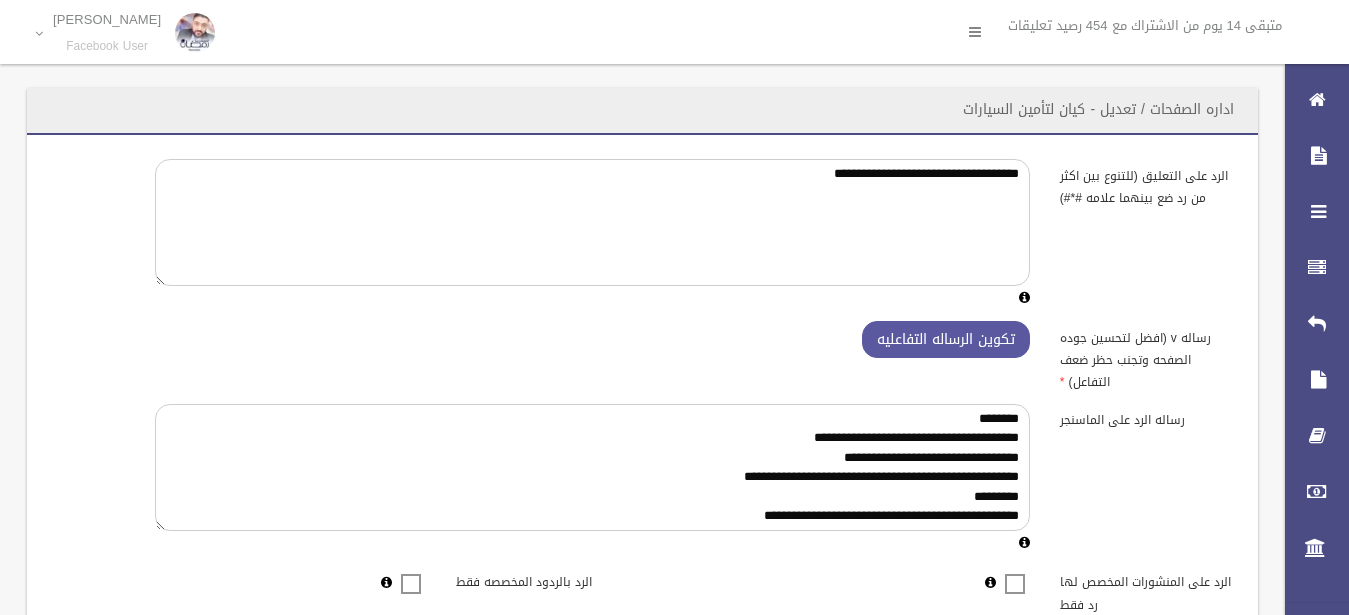 scroll, scrollTop: 0, scrollLeft: 0, axis: both 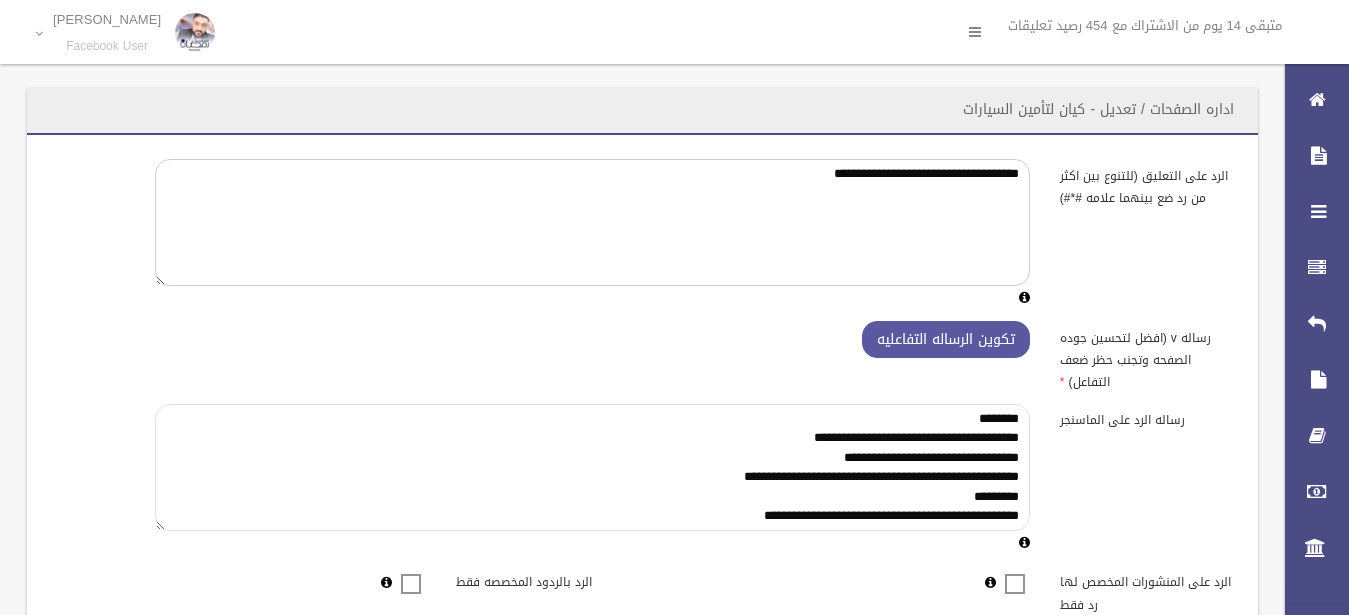 click on "**********" at bounding box center [592, 467] 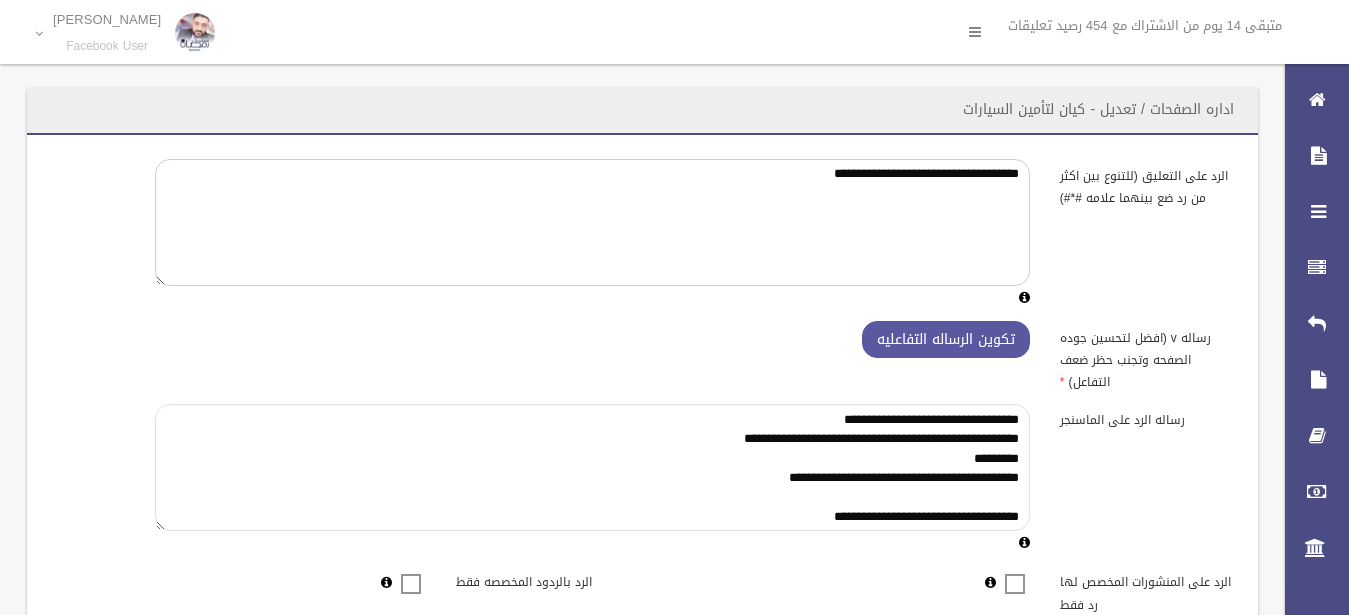 scroll, scrollTop: 58, scrollLeft: 0, axis: vertical 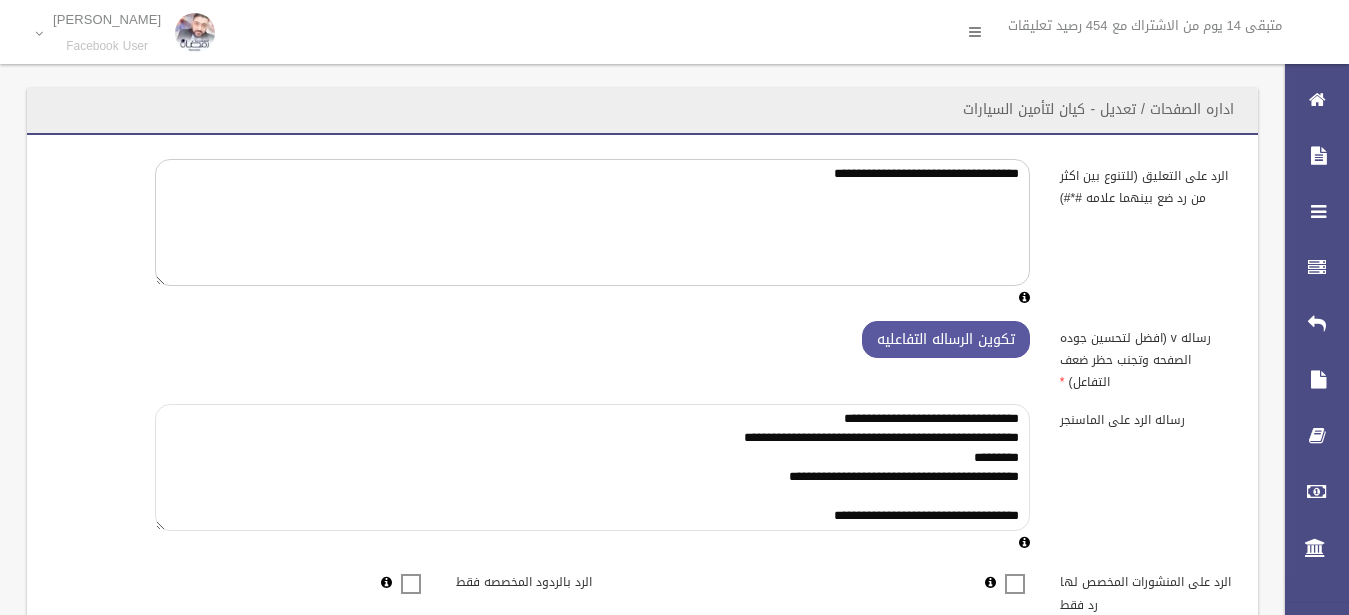 click on "**********" at bounding box center (592, 467) 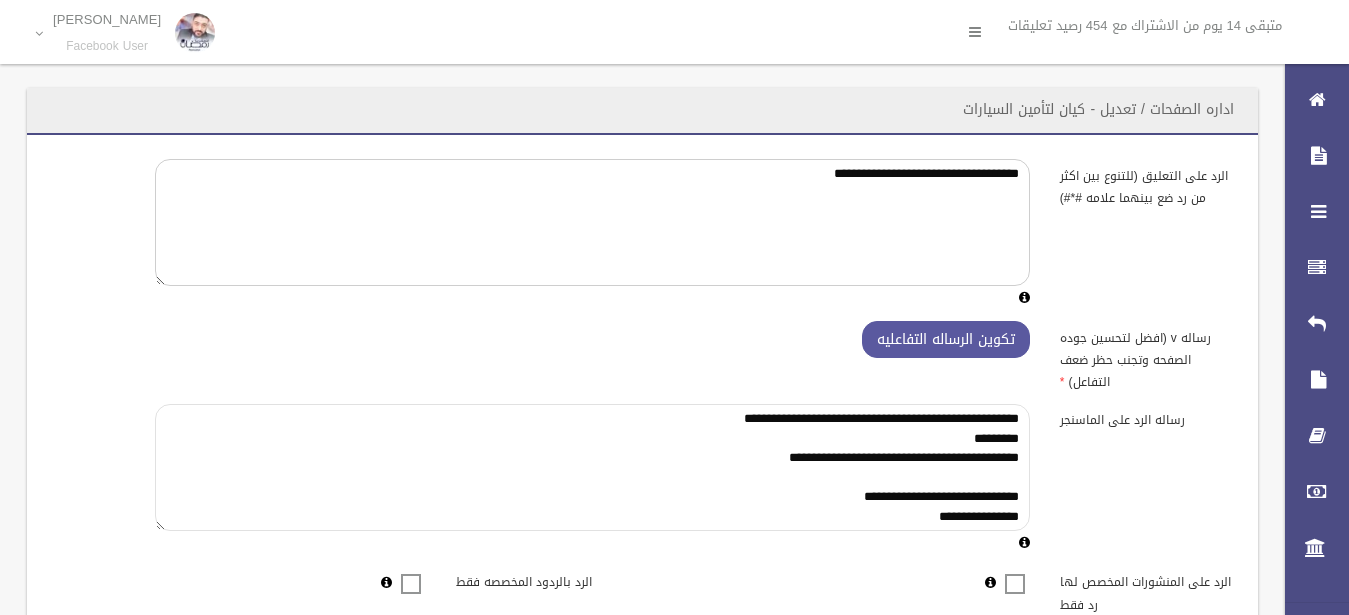 type on "**********" 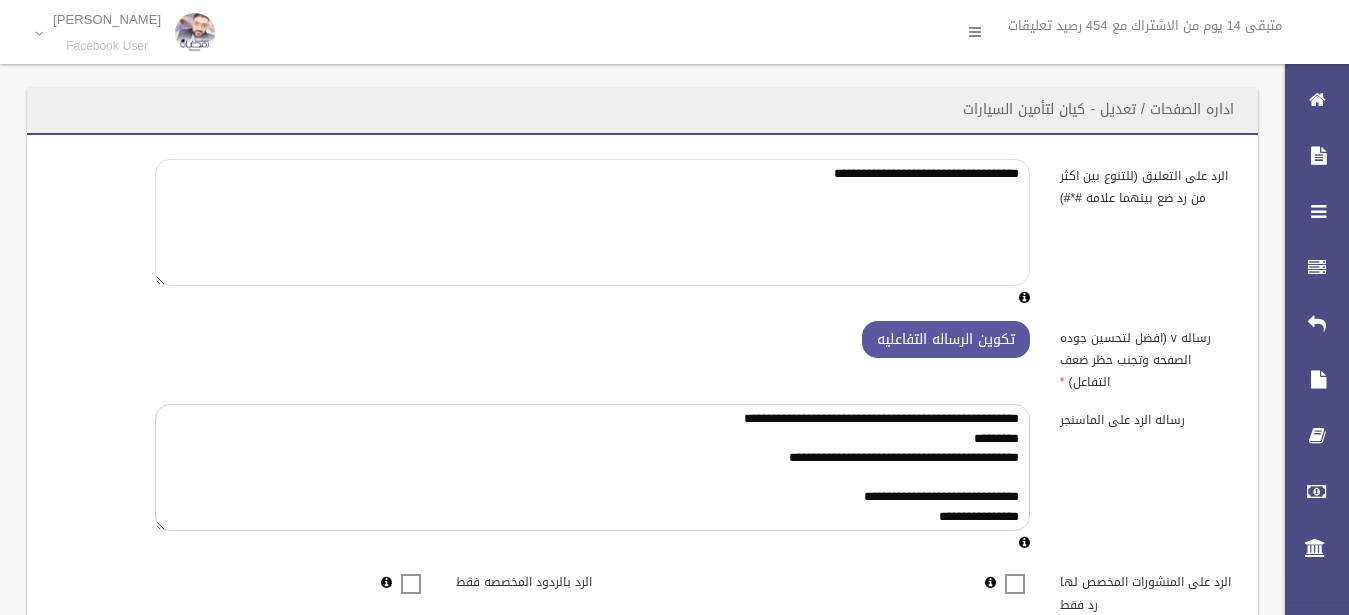 click on "**********" at bounding box center (592, 222) 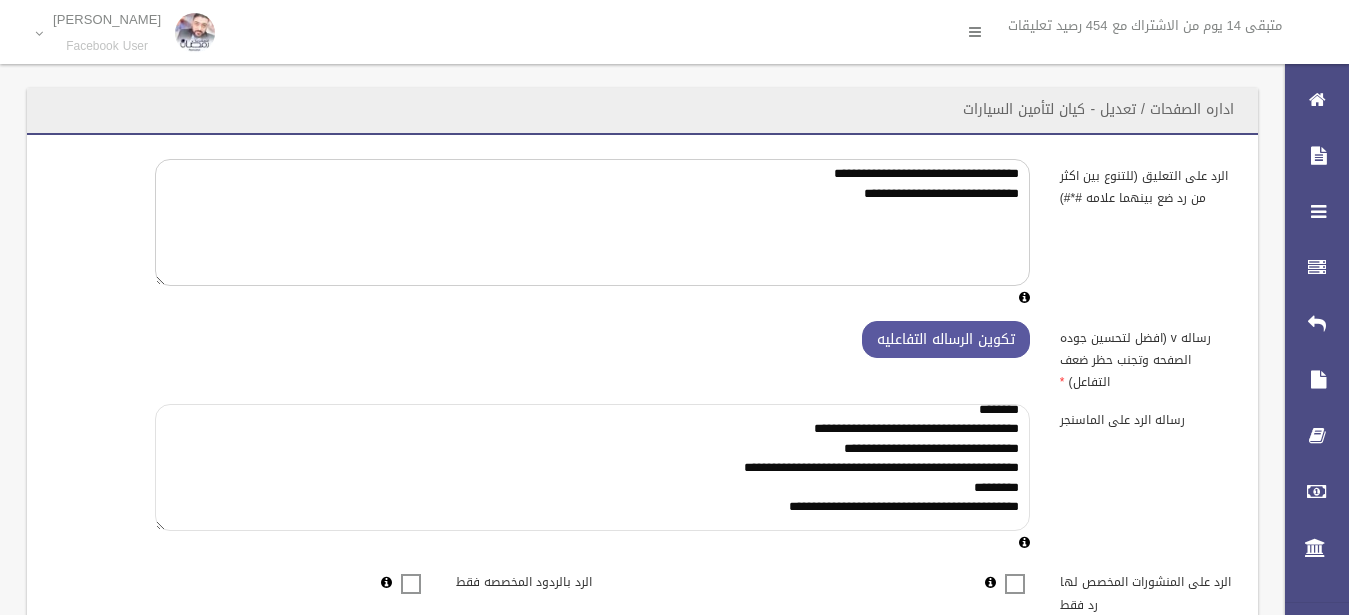 scroll, scrollTop: 0, scrollLeft: 0, axis: both 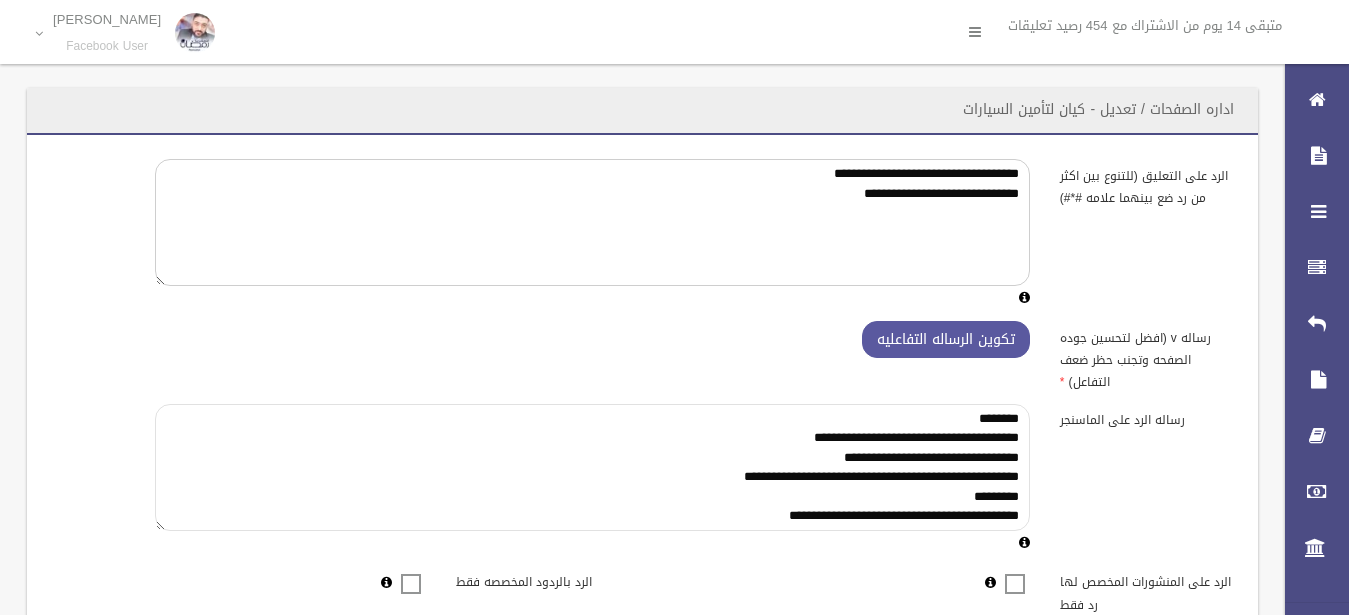 click on "**********" at bounding box center (592, 467) 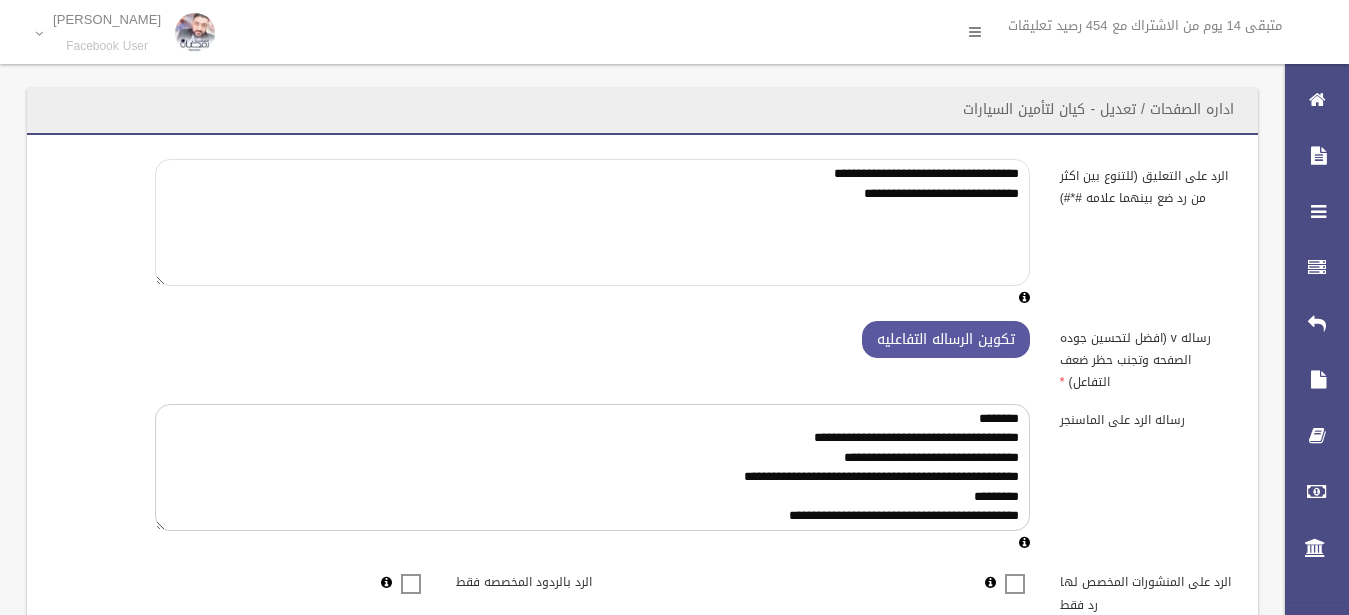 click on "**********" at bounding box center [592, 222] 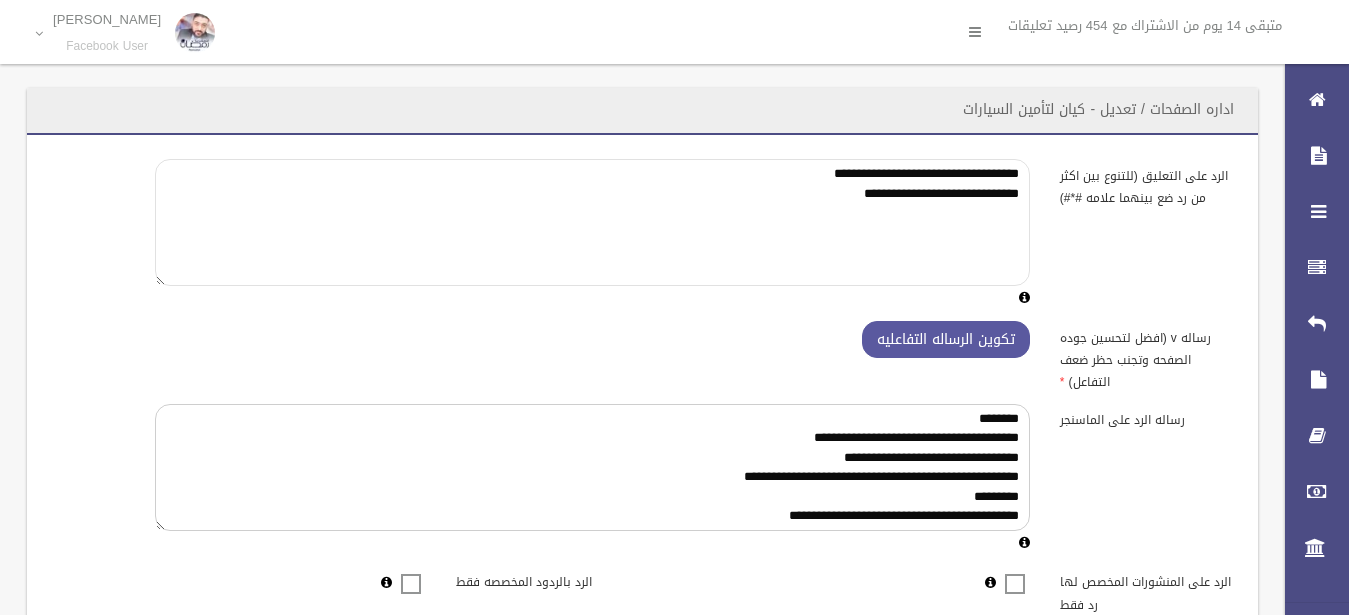 paste on "***" 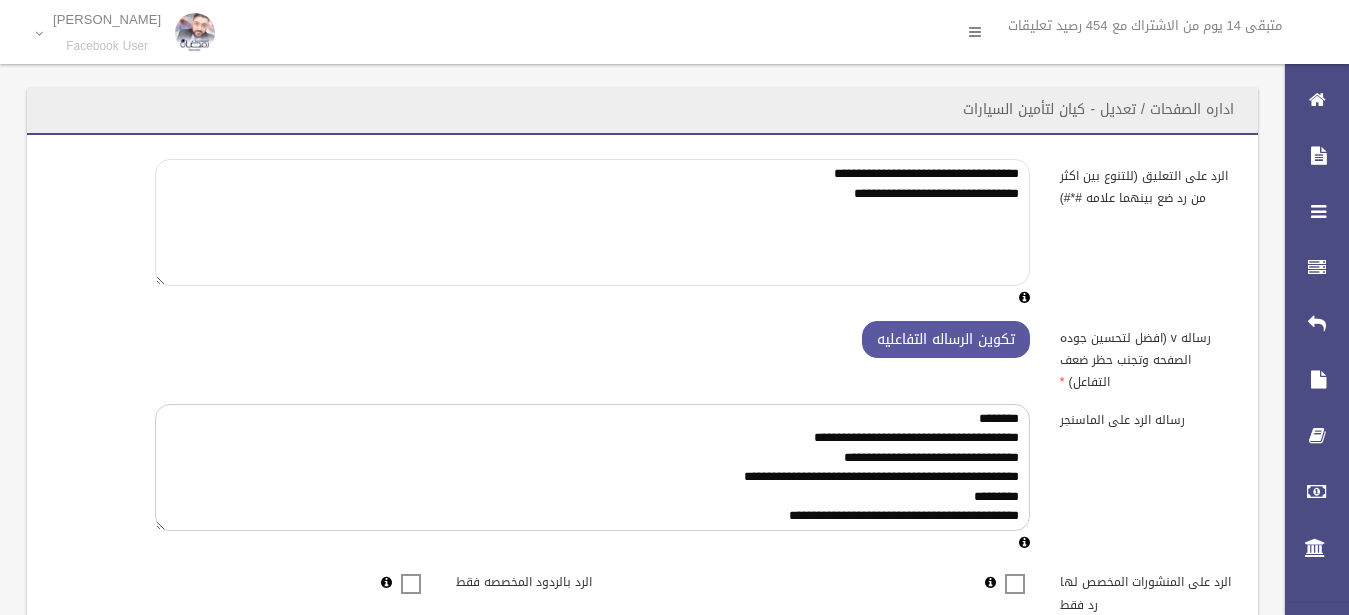 paste on "**" 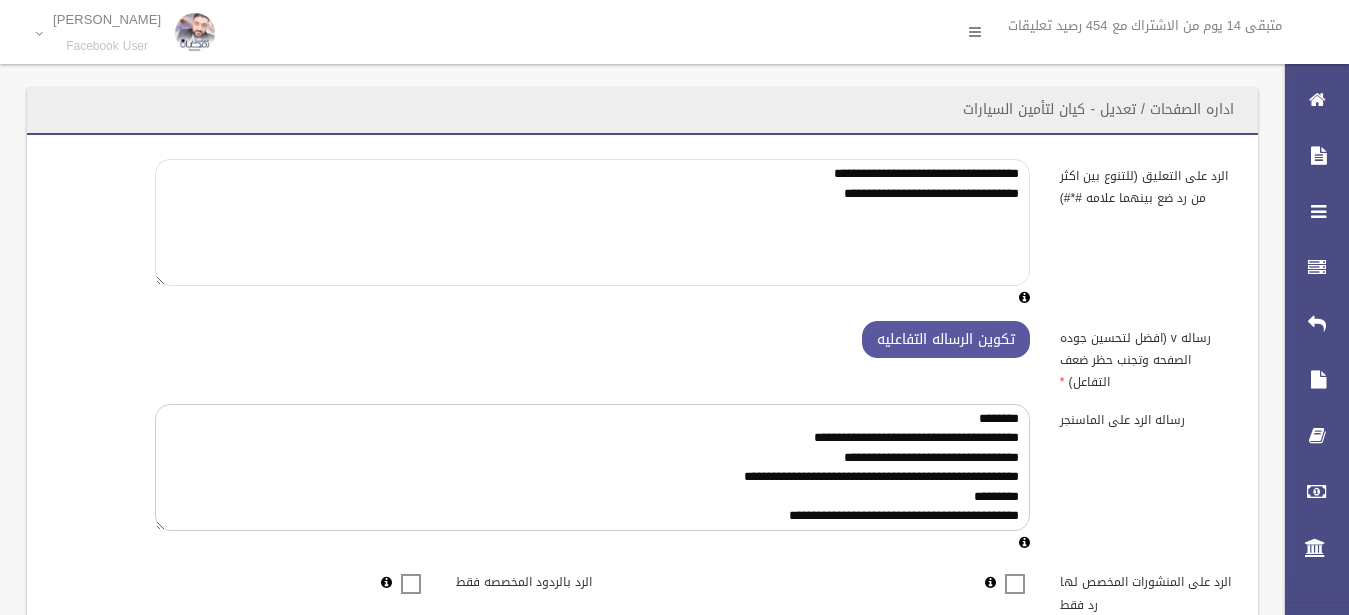 click on "**********" at bounding box center (592, 222) 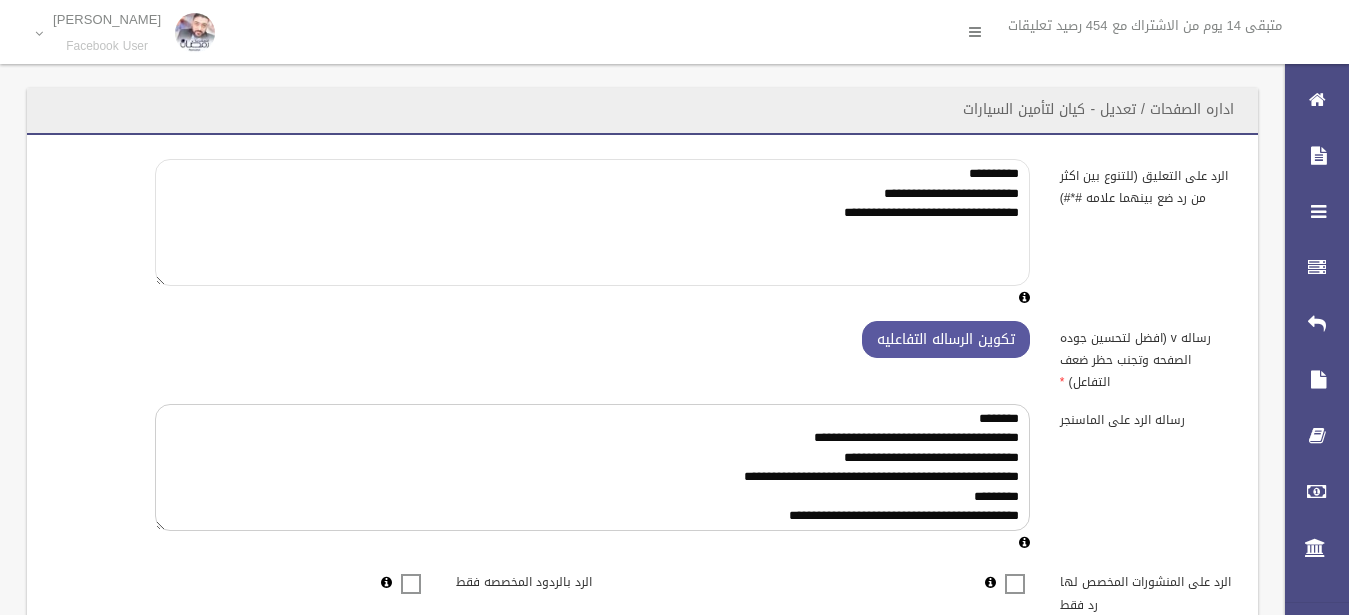 click on "**********" at bounding box center (592, 222) 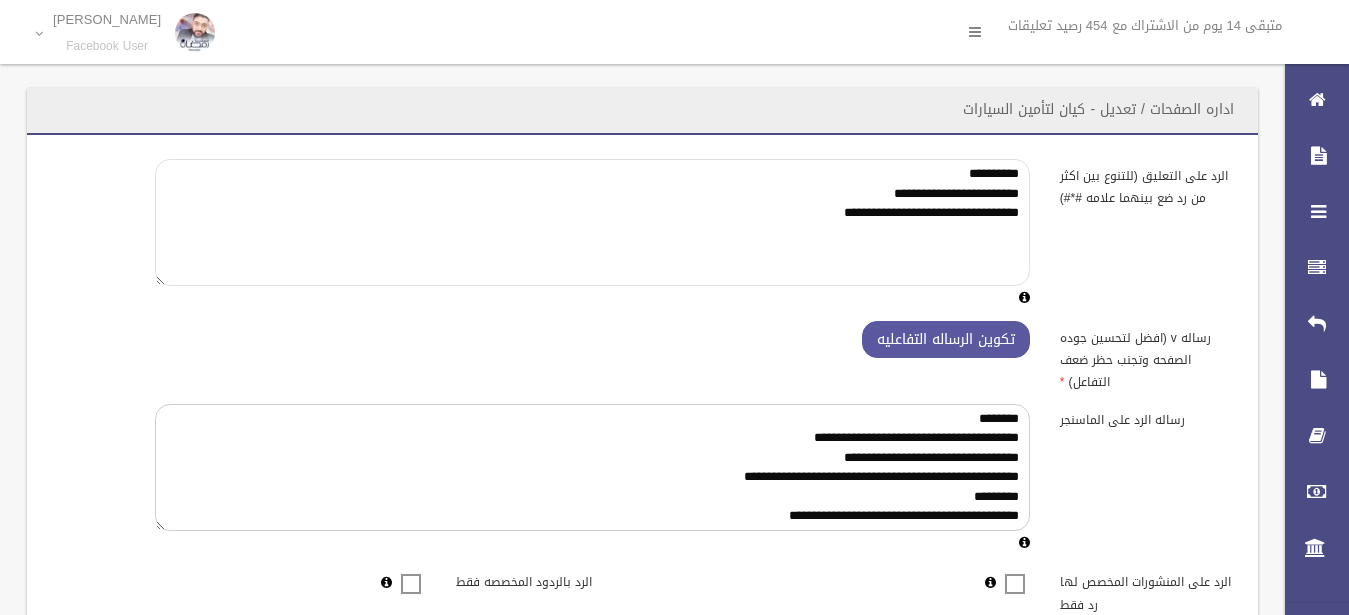 type on "**********" 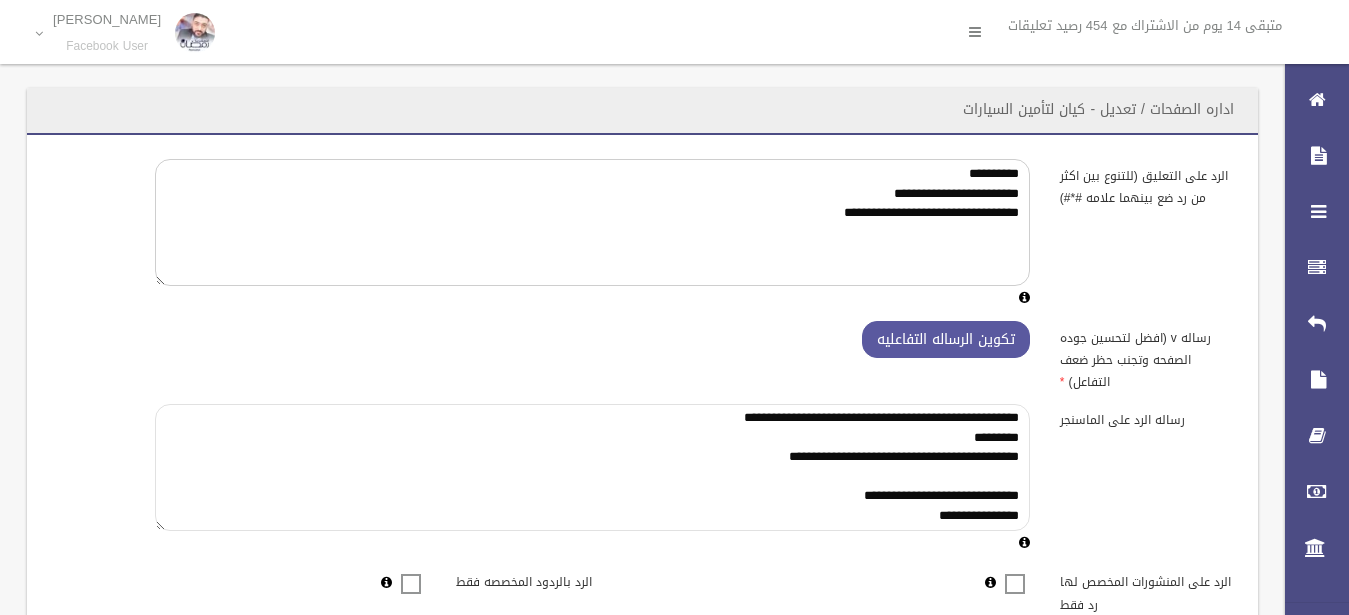 scroll, scrollTop: 78, scrollLeft: 0, axis: vertical 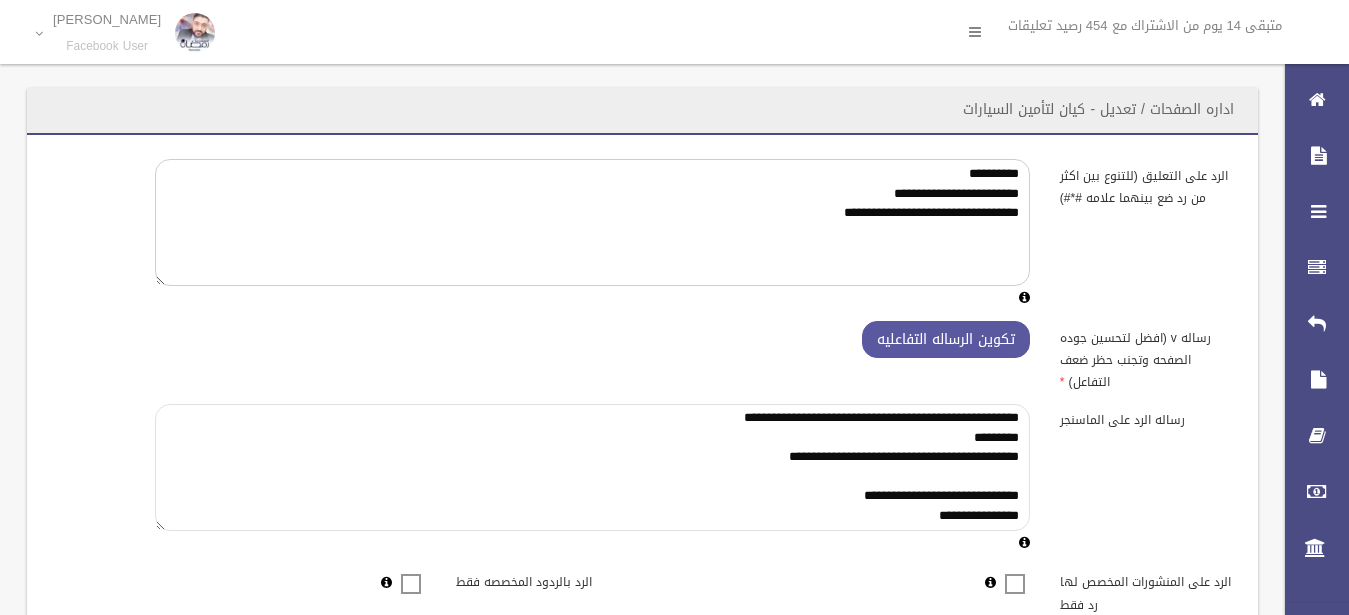 click on "**********" at bounding box center (592, 467) 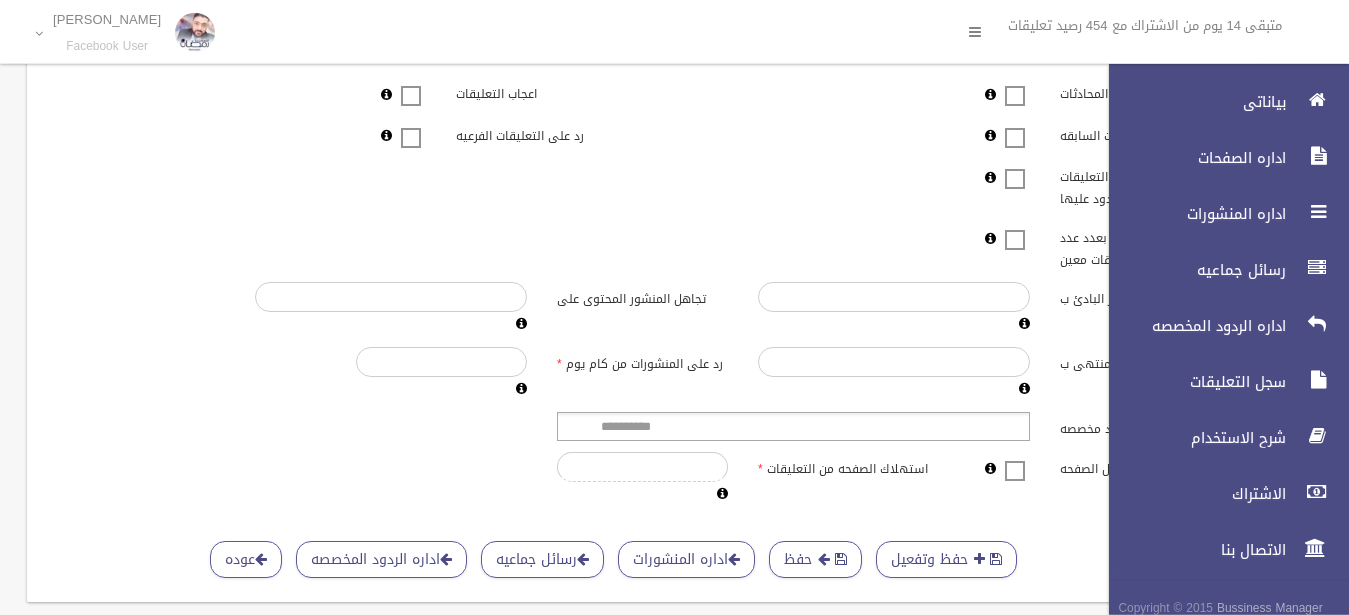 scroll, scrollTop: 622, scrollLeft: 0, axis: vertical 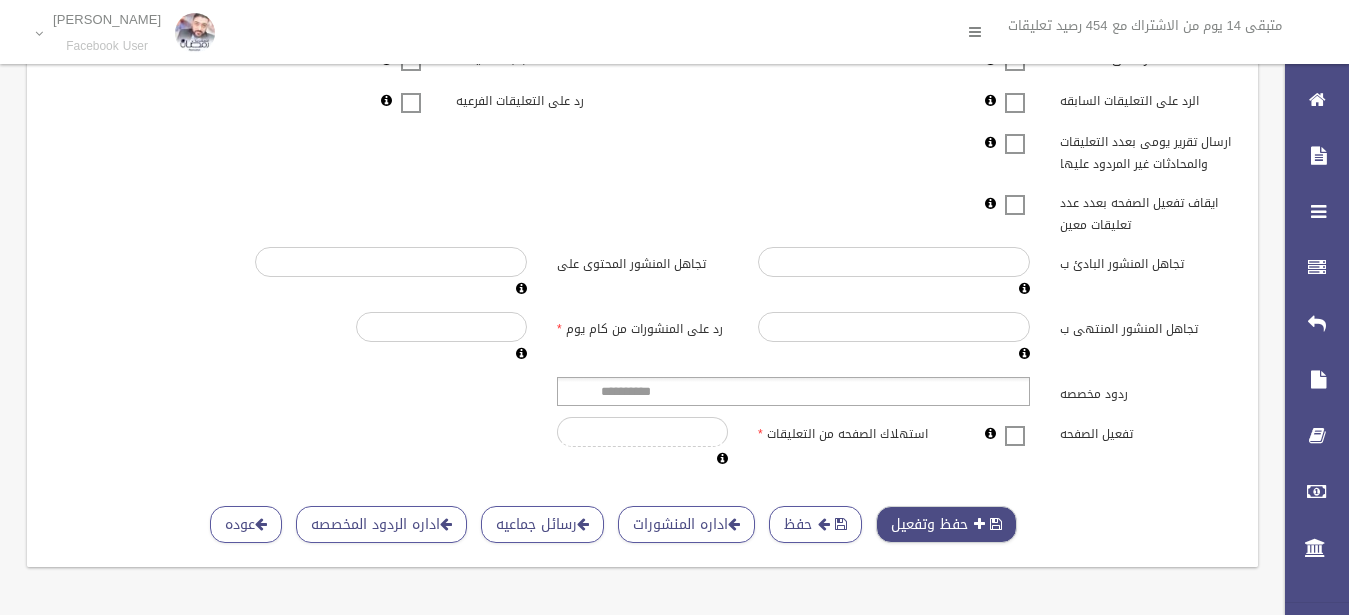 type on "**********" 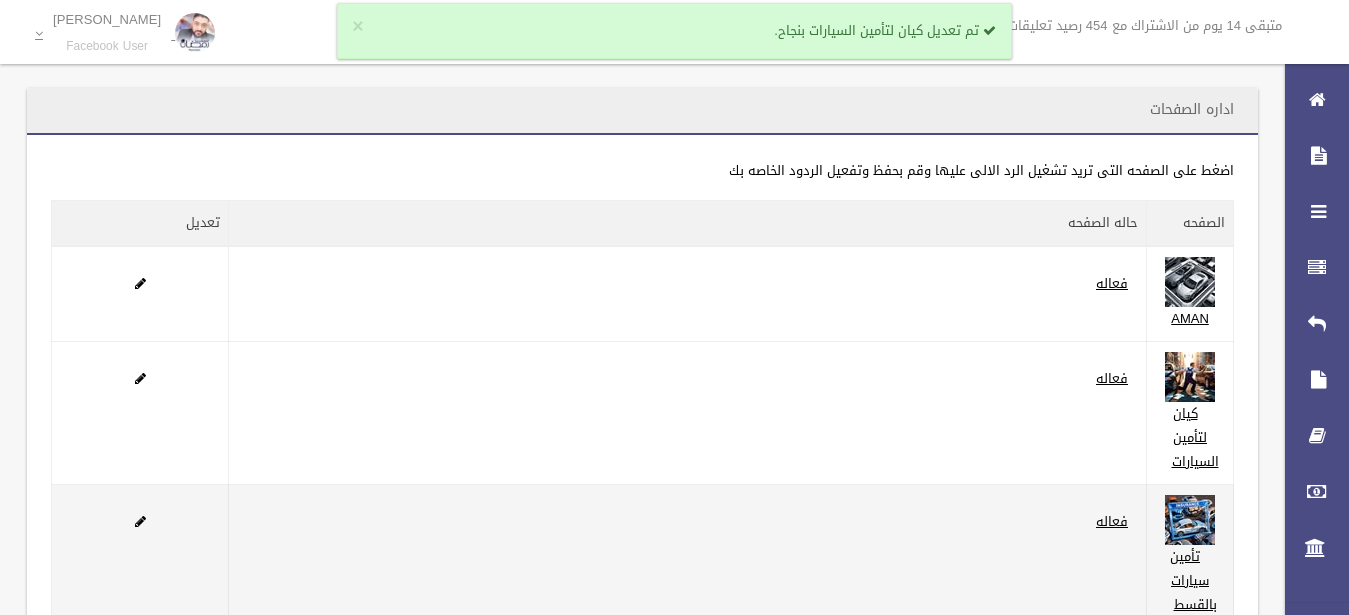 scroll, scrollTop: 0, scrollLeft: 0, axis: both 